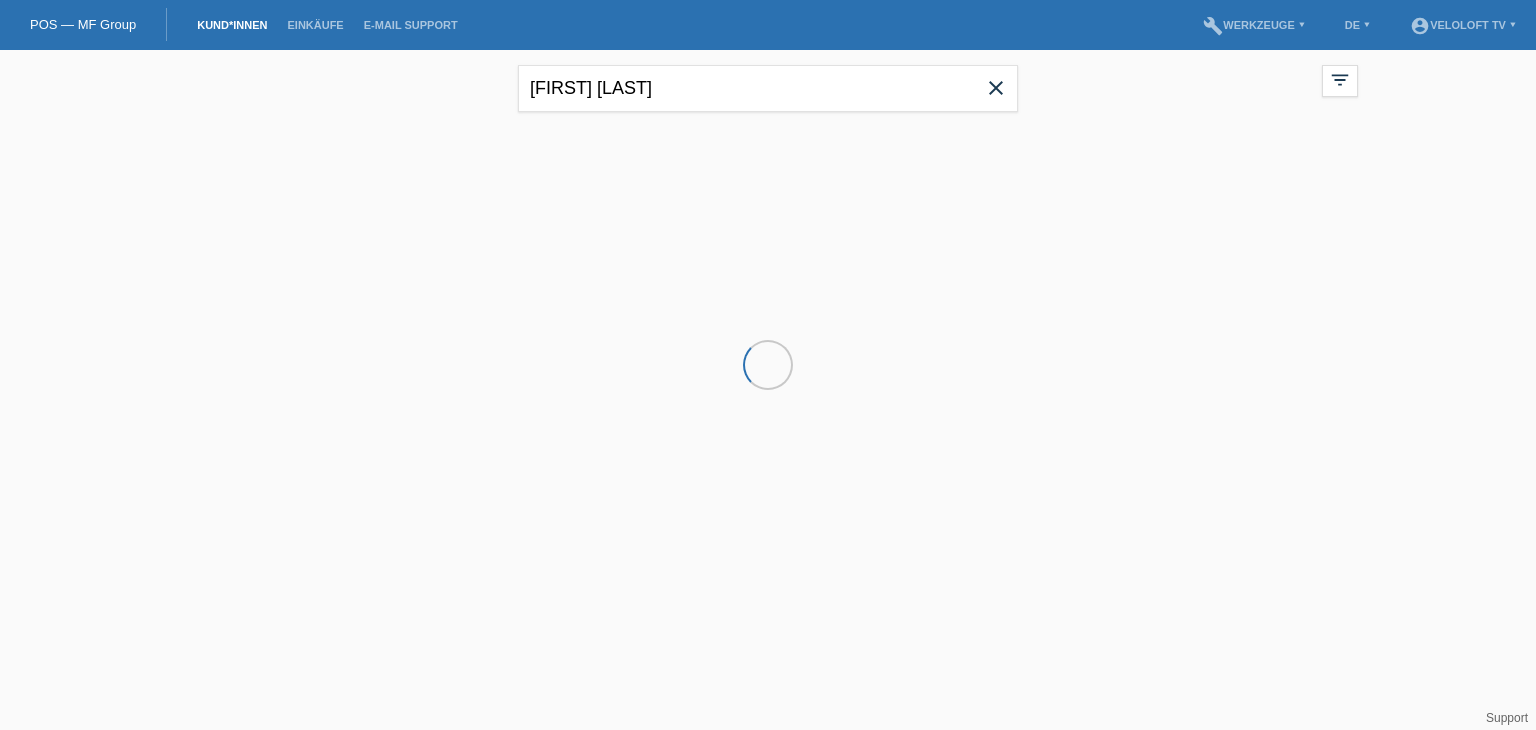 scroll, scrollTop: 0, scrollLeft: 0, axis: both 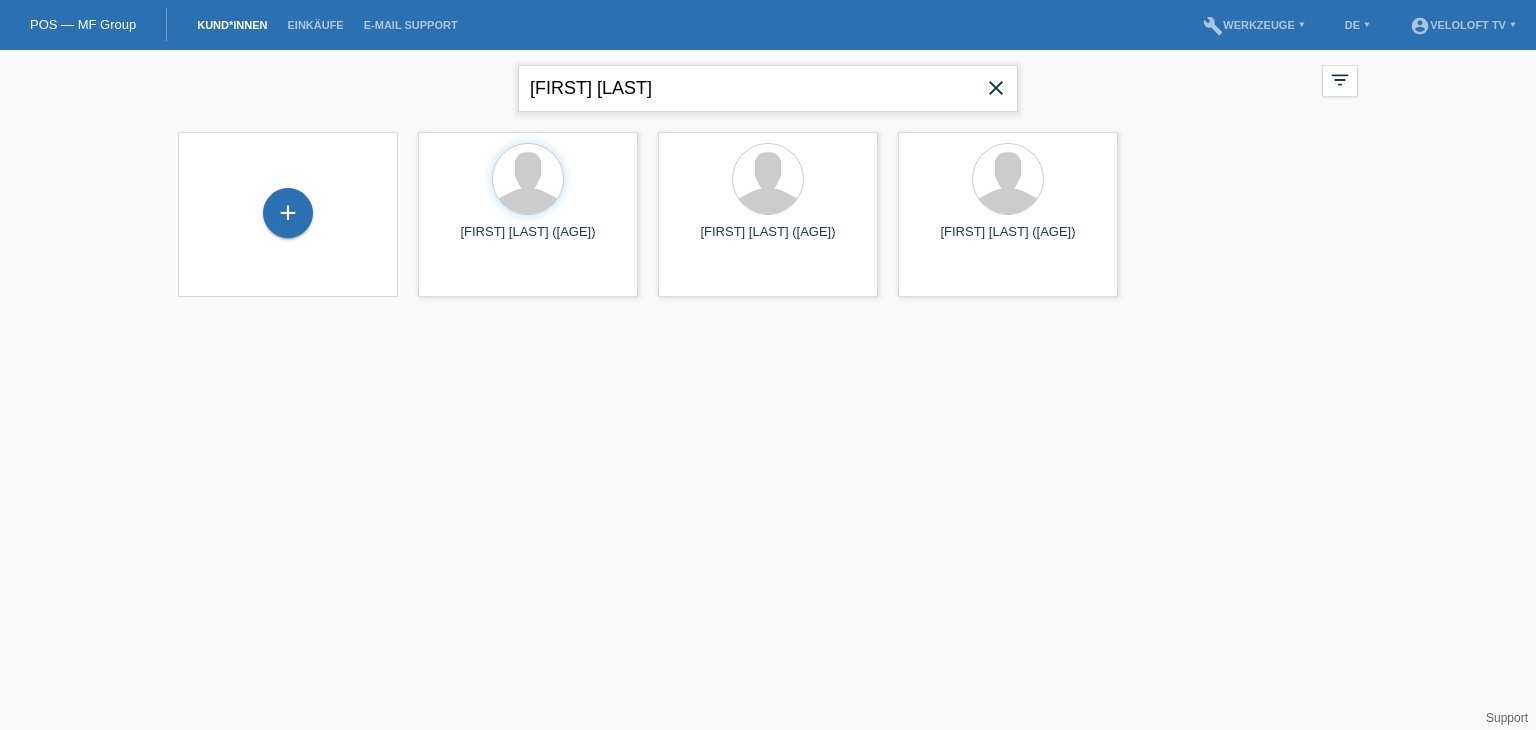 drag, startPoint x: 689, startPoint y: 91, endPoint x: 365, endPoint y: 89, distance: 324.00616 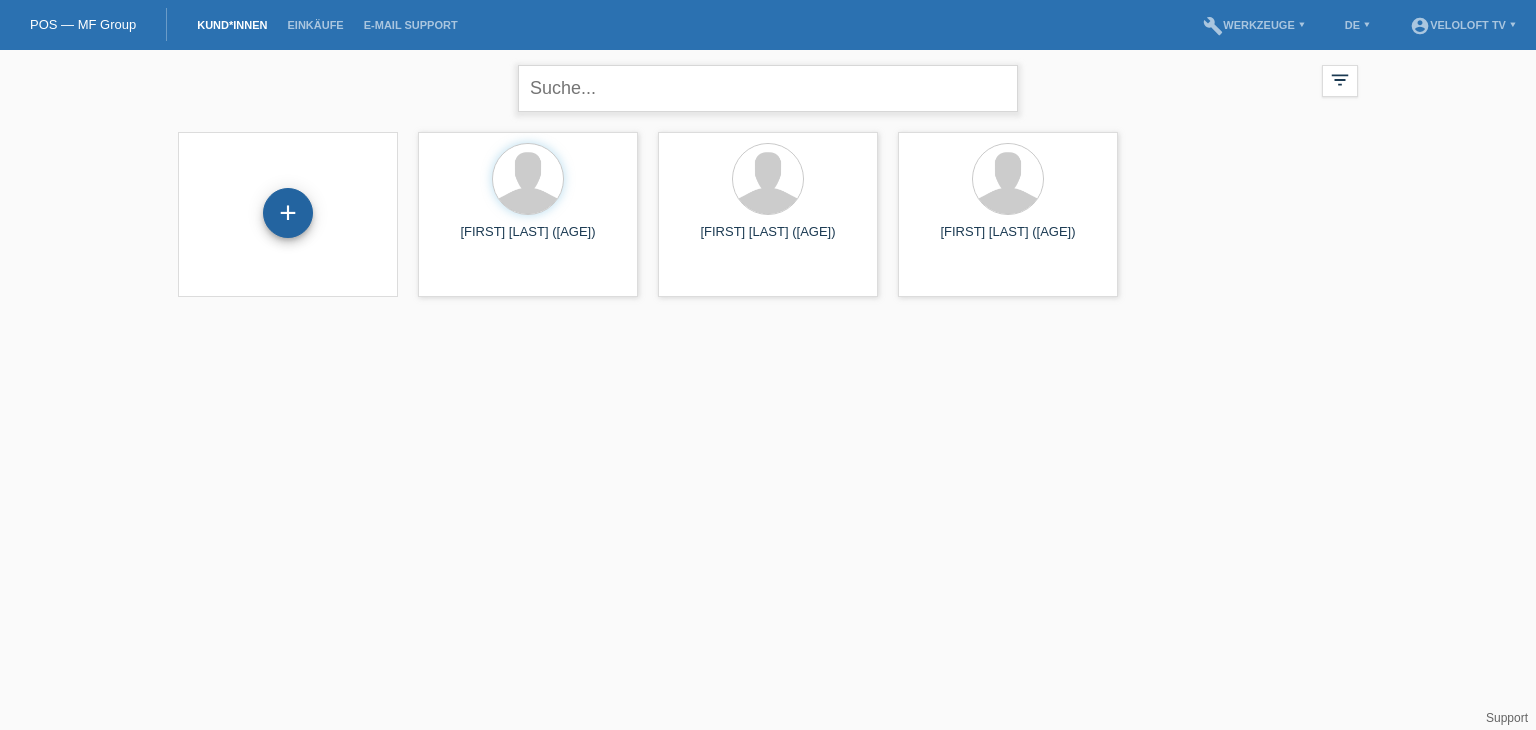 type 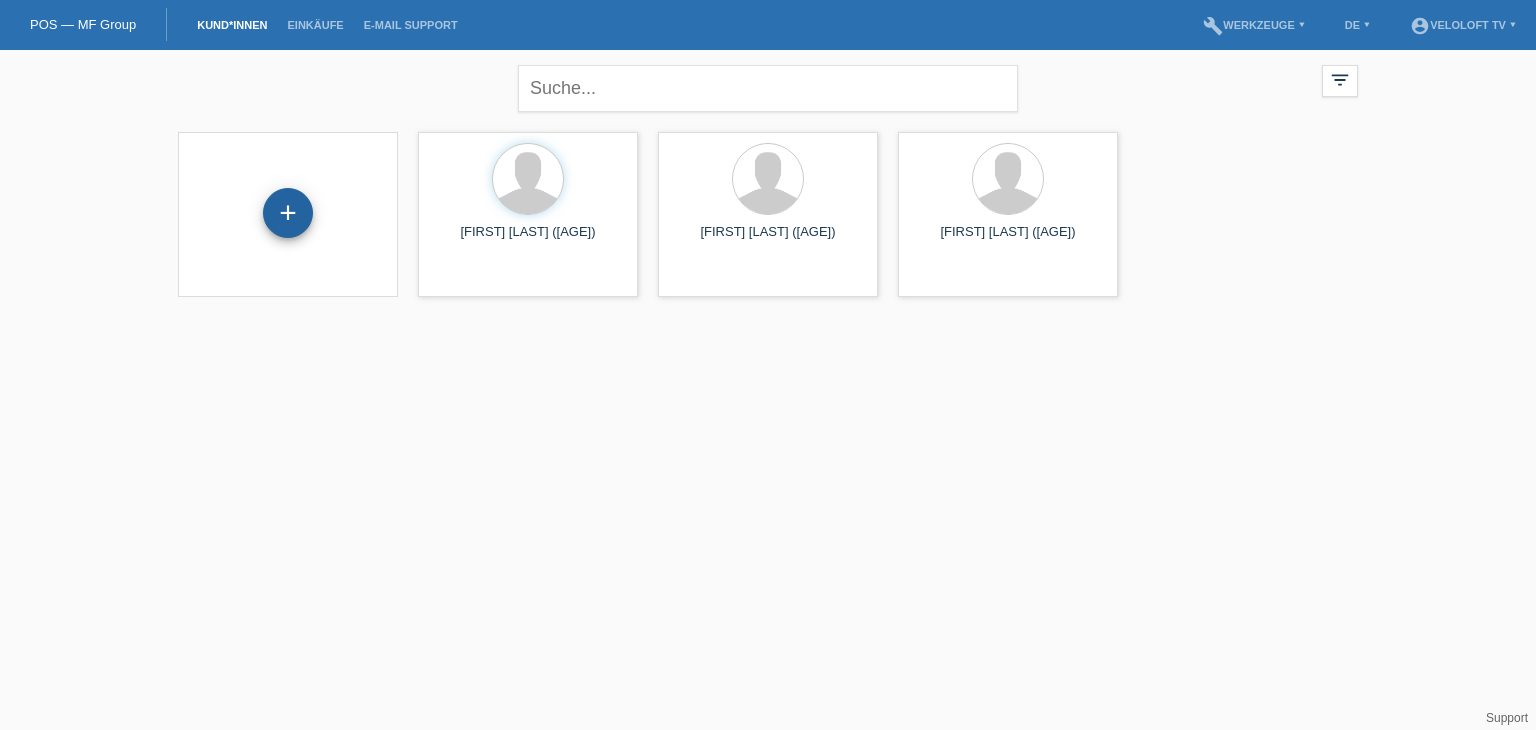 click on "+" at bounding box center (288, 213) 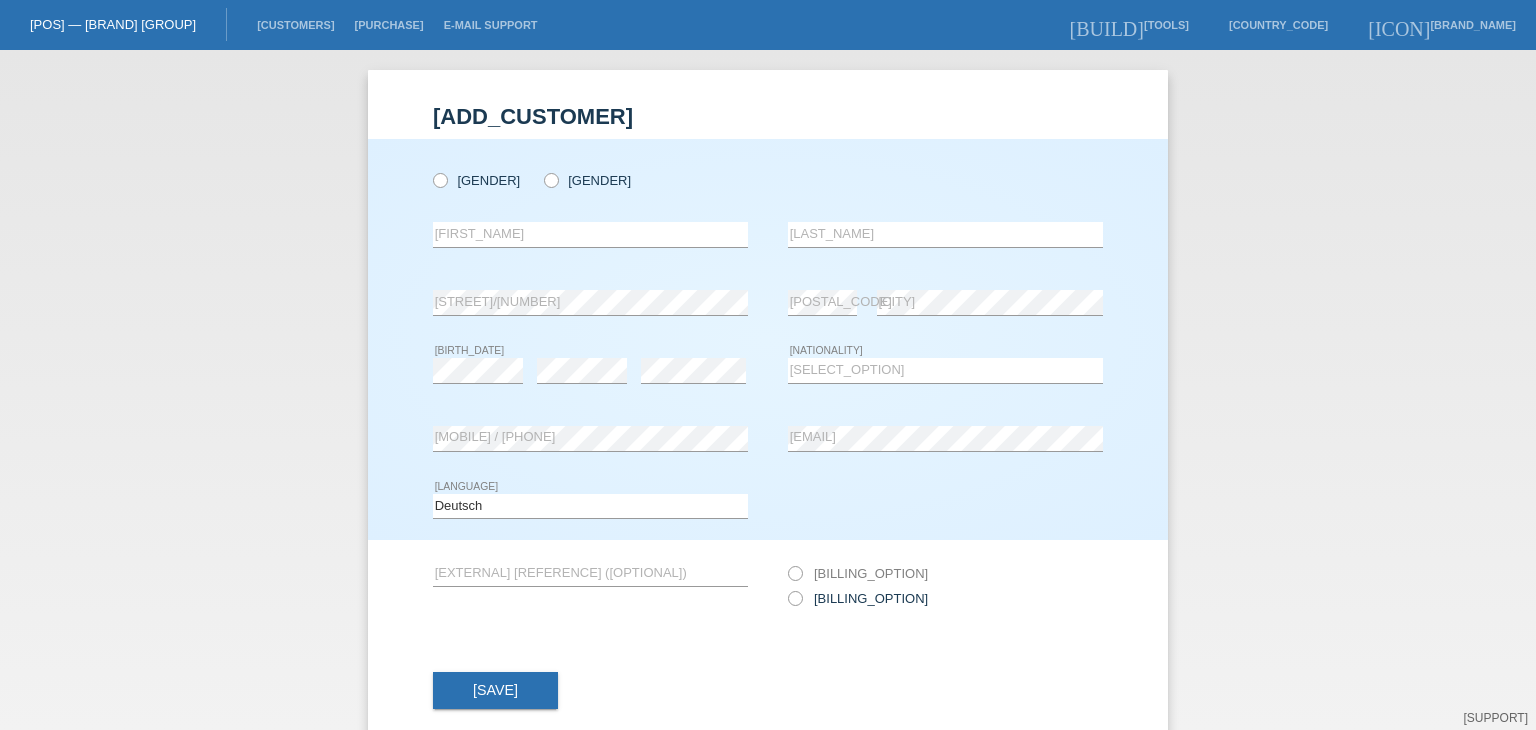 scroll, scrollTop: 0, scrollLeft: 0, axis: both 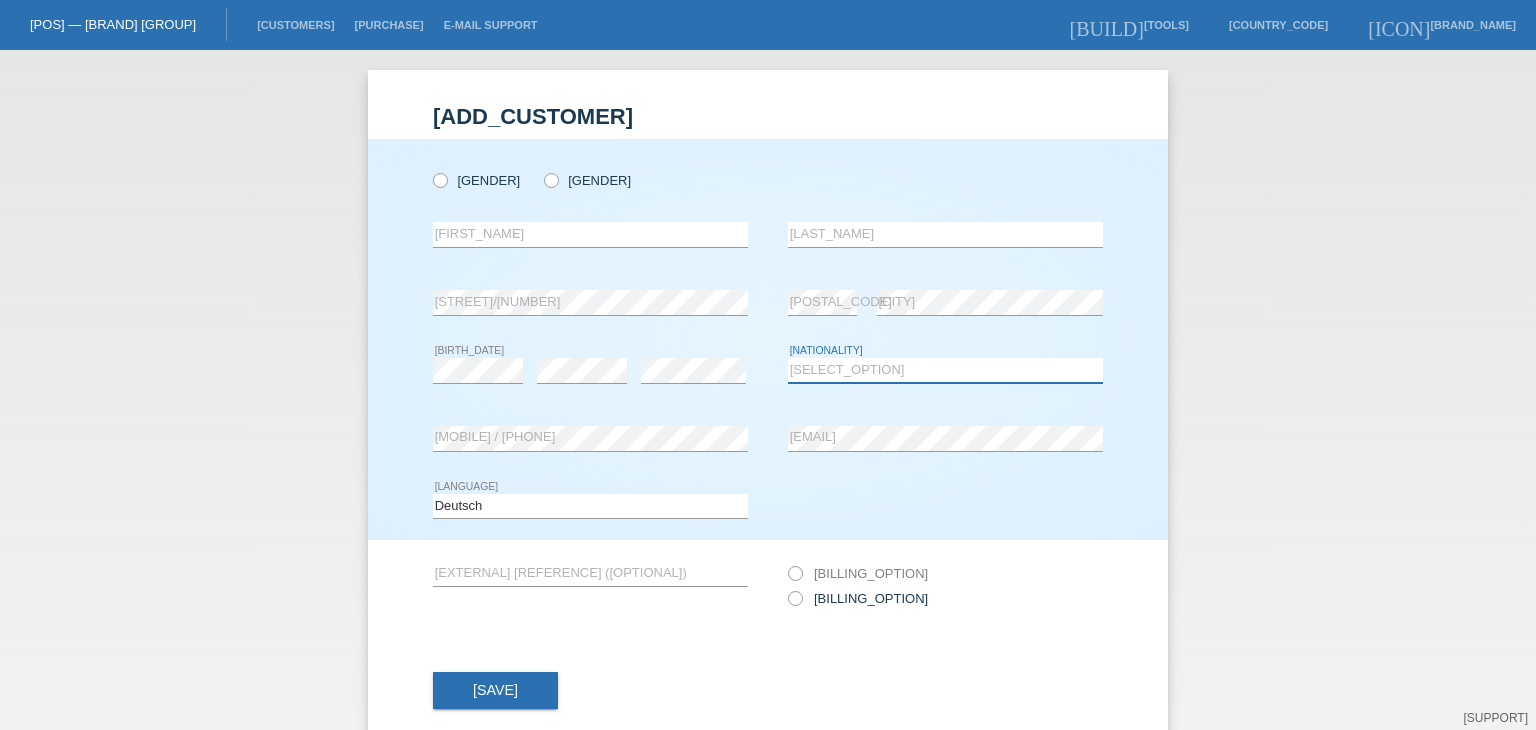 click on "Bitte auswählen...
Schweiz
Deutschland
Liechtenstein
Österreich
------------
Afghanistan
Ägypten
Åland
Albanien
Algerien" at bounding box center (945, 370) 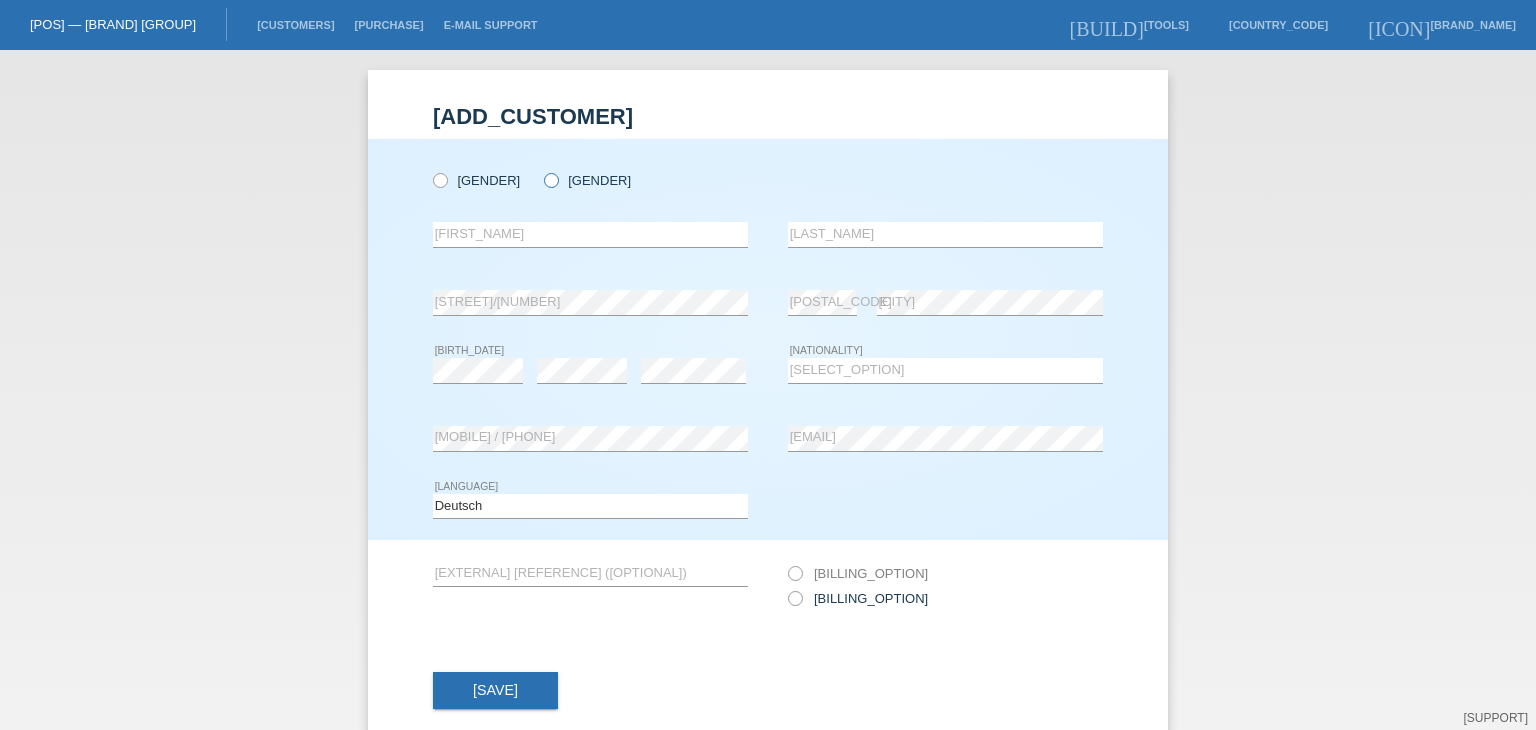 click at bounding box center (430, 170) 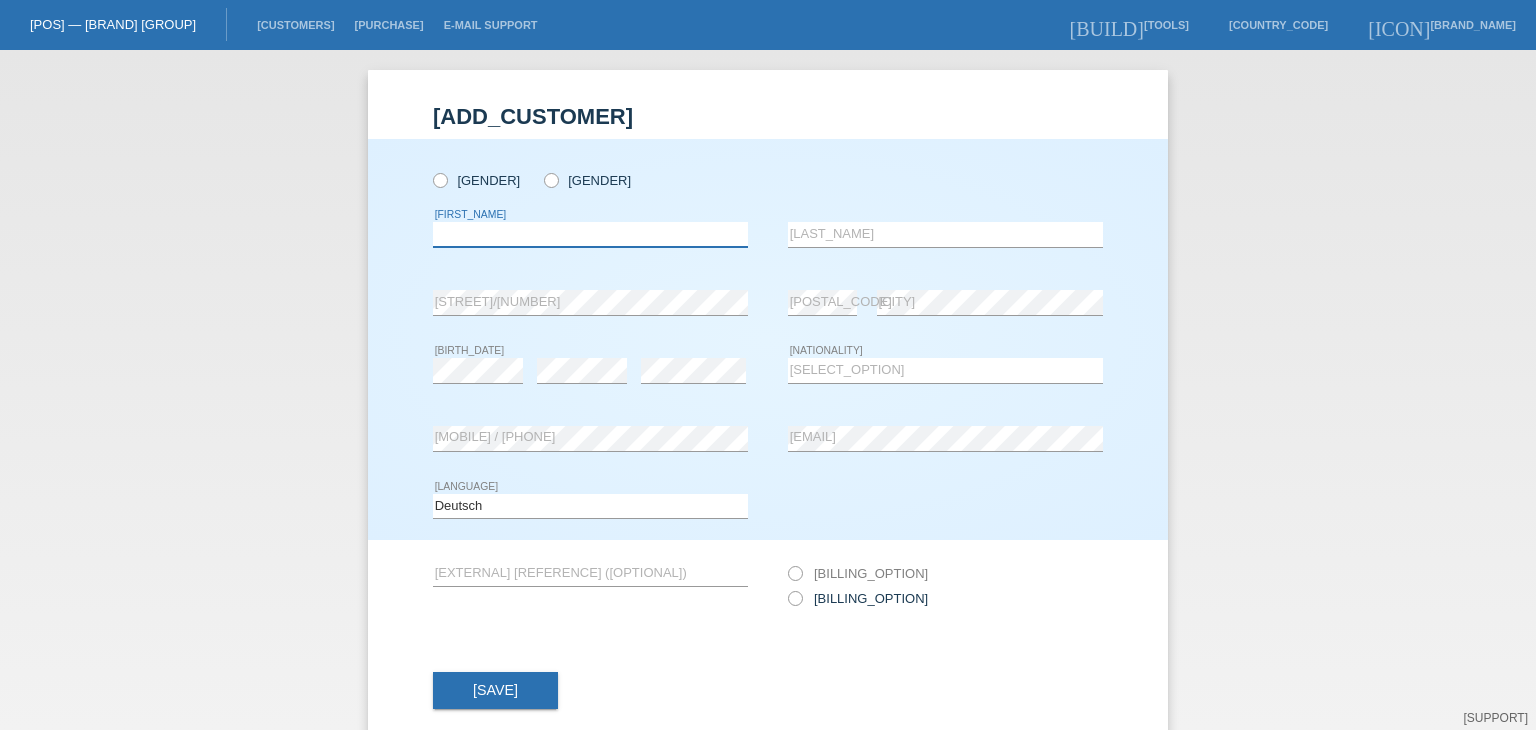 click at bounding box center (590, 234) 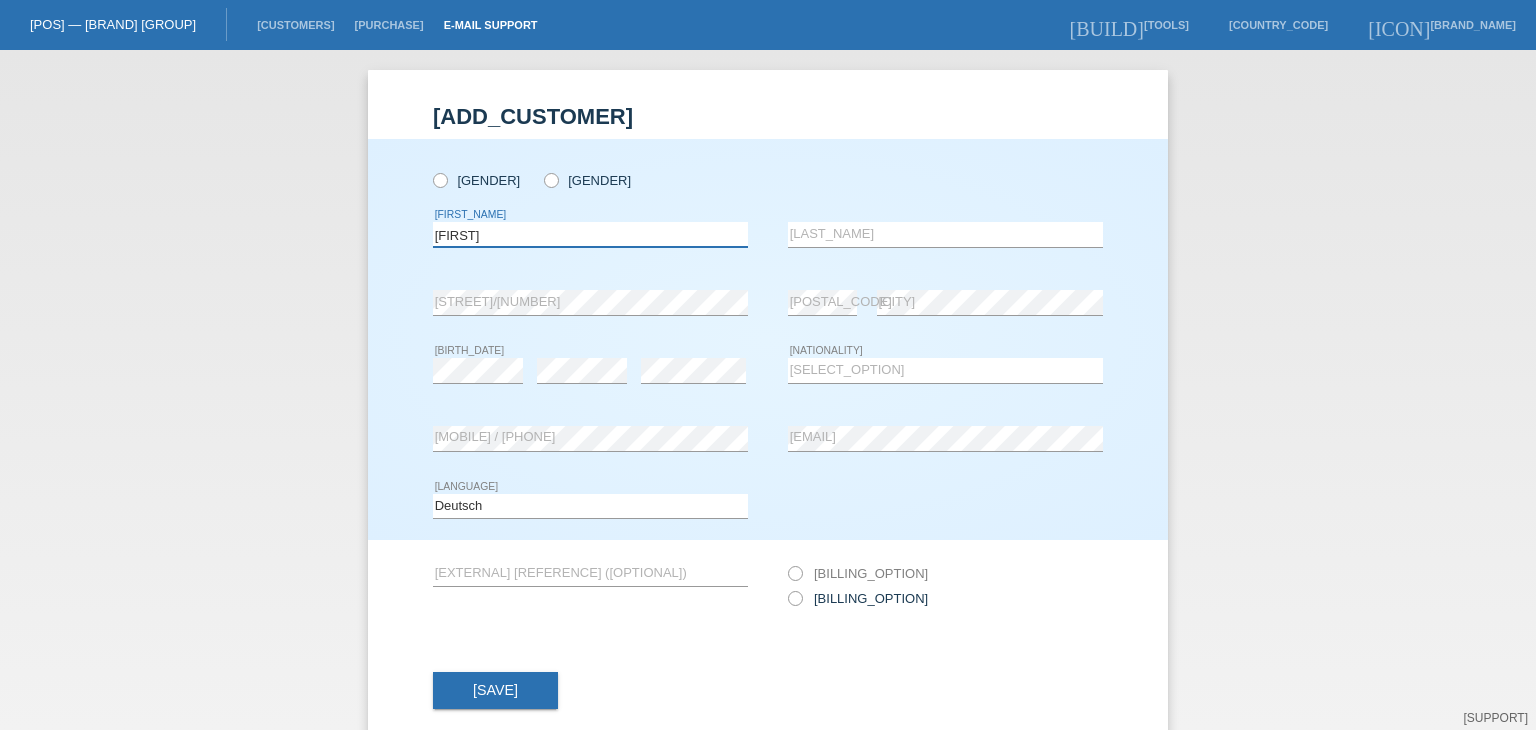 type on "[FIRST]" 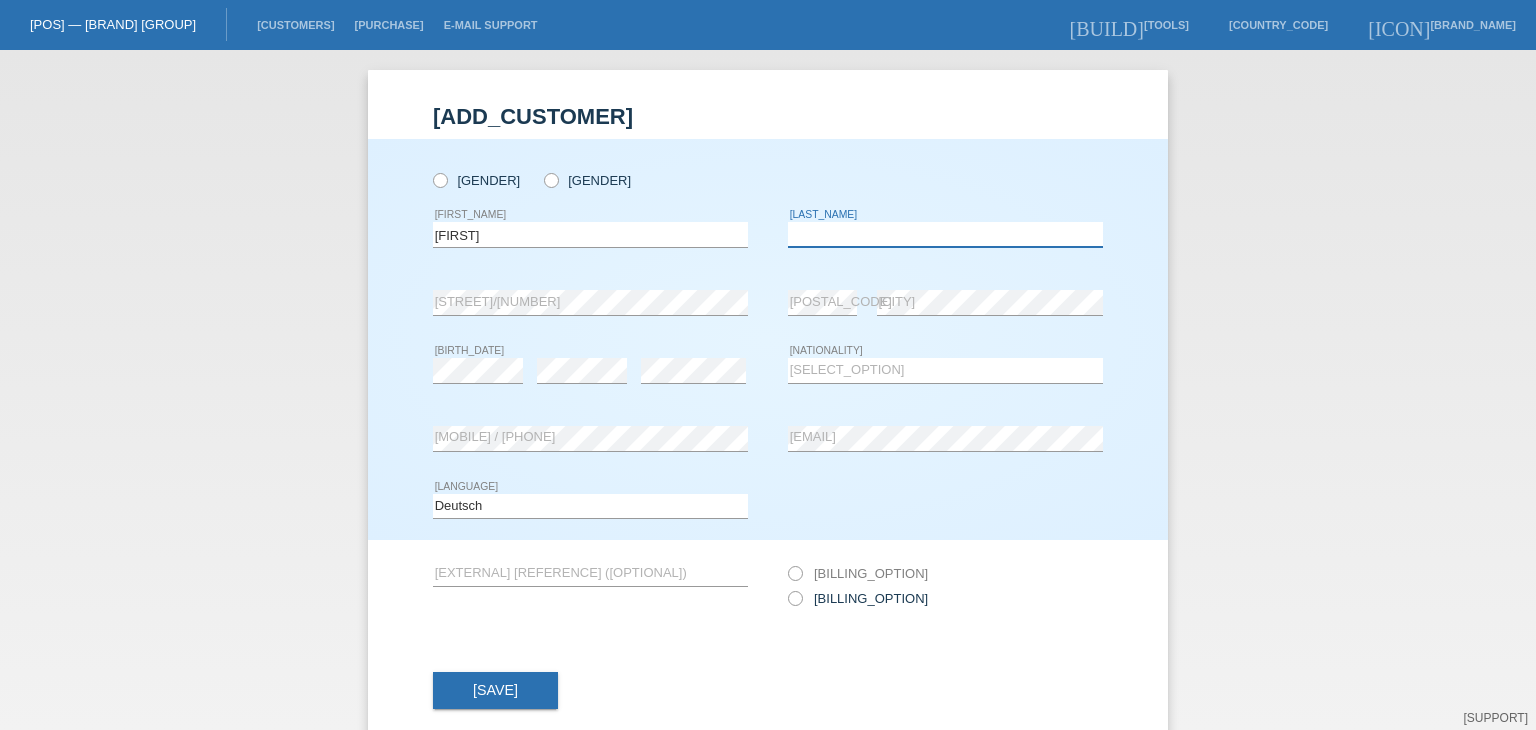 click at bounding box center [945, 234] 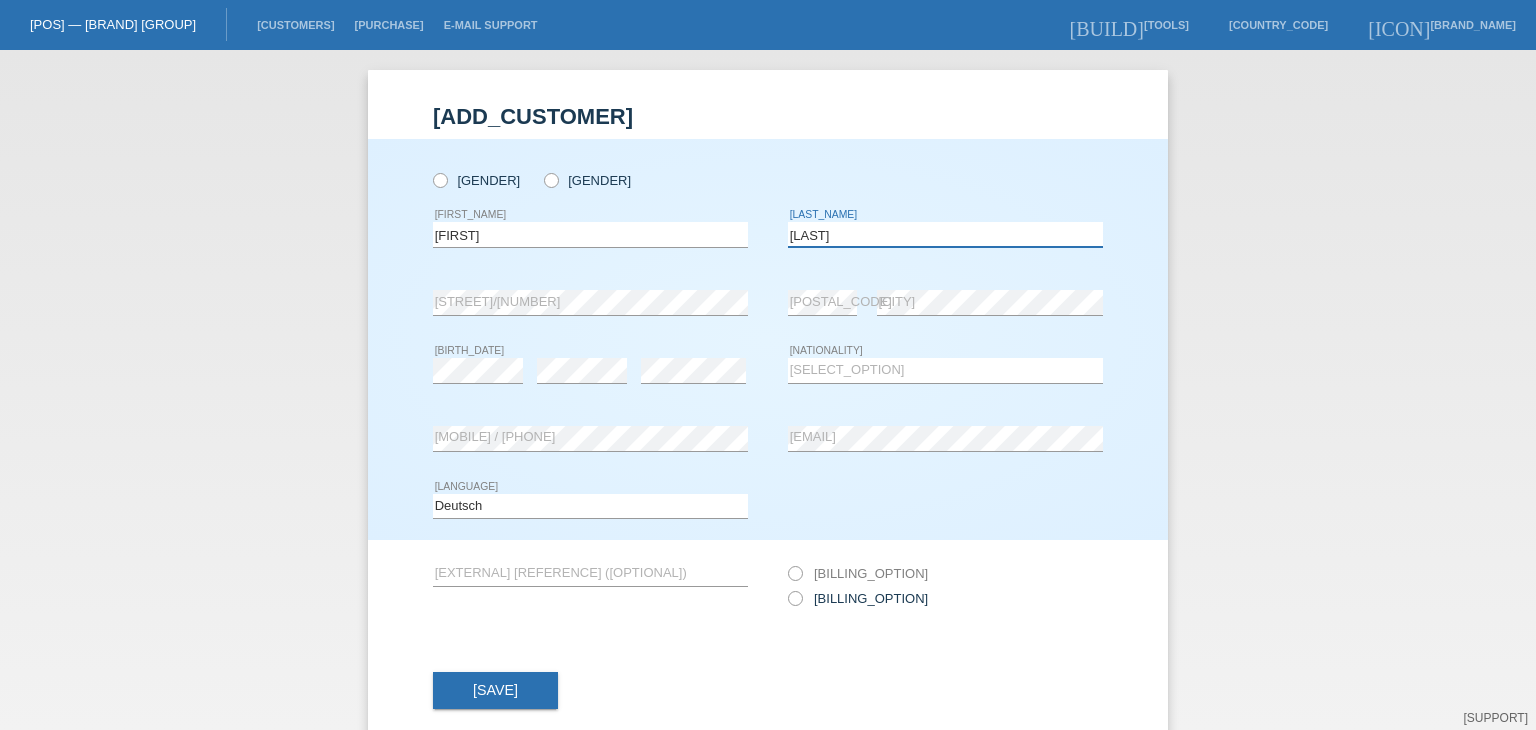 type on "[LAST]" 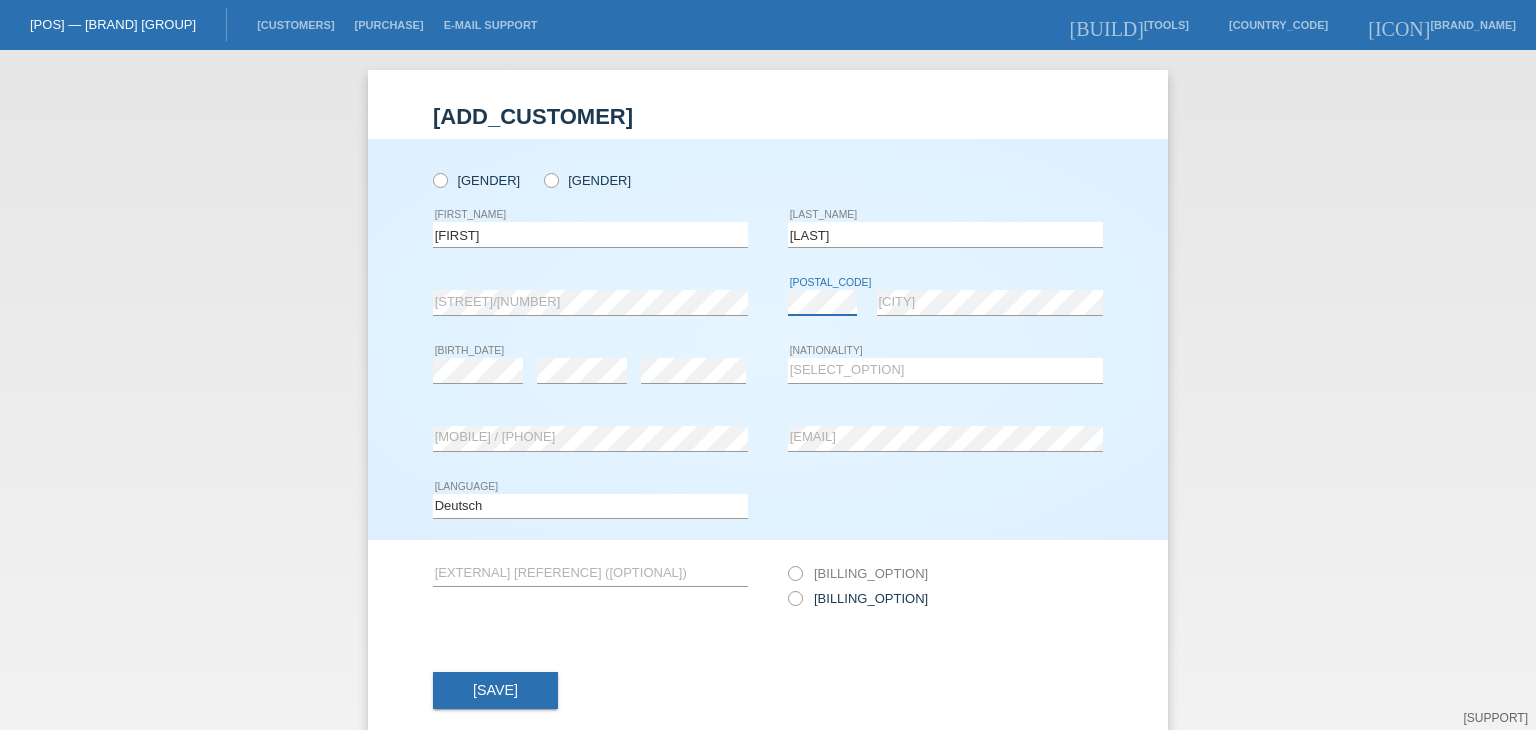 click on "error
Strasse/Nr.
error
PLZ
error Ort" at bounding box center [768, 303] 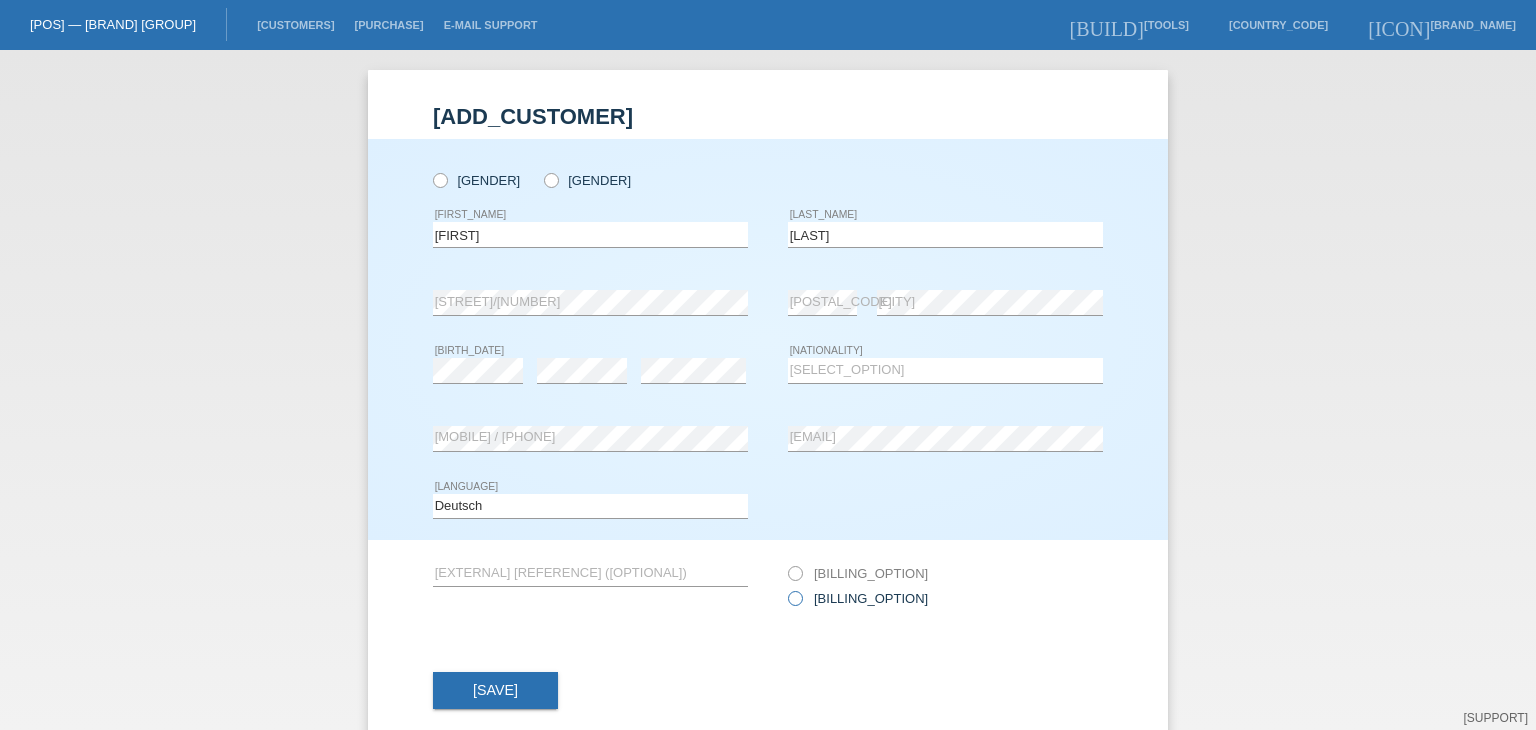 click on "Rechnung per Post                                                                                                                                                (CHF 2.90)" at bounding box center (858, 598) 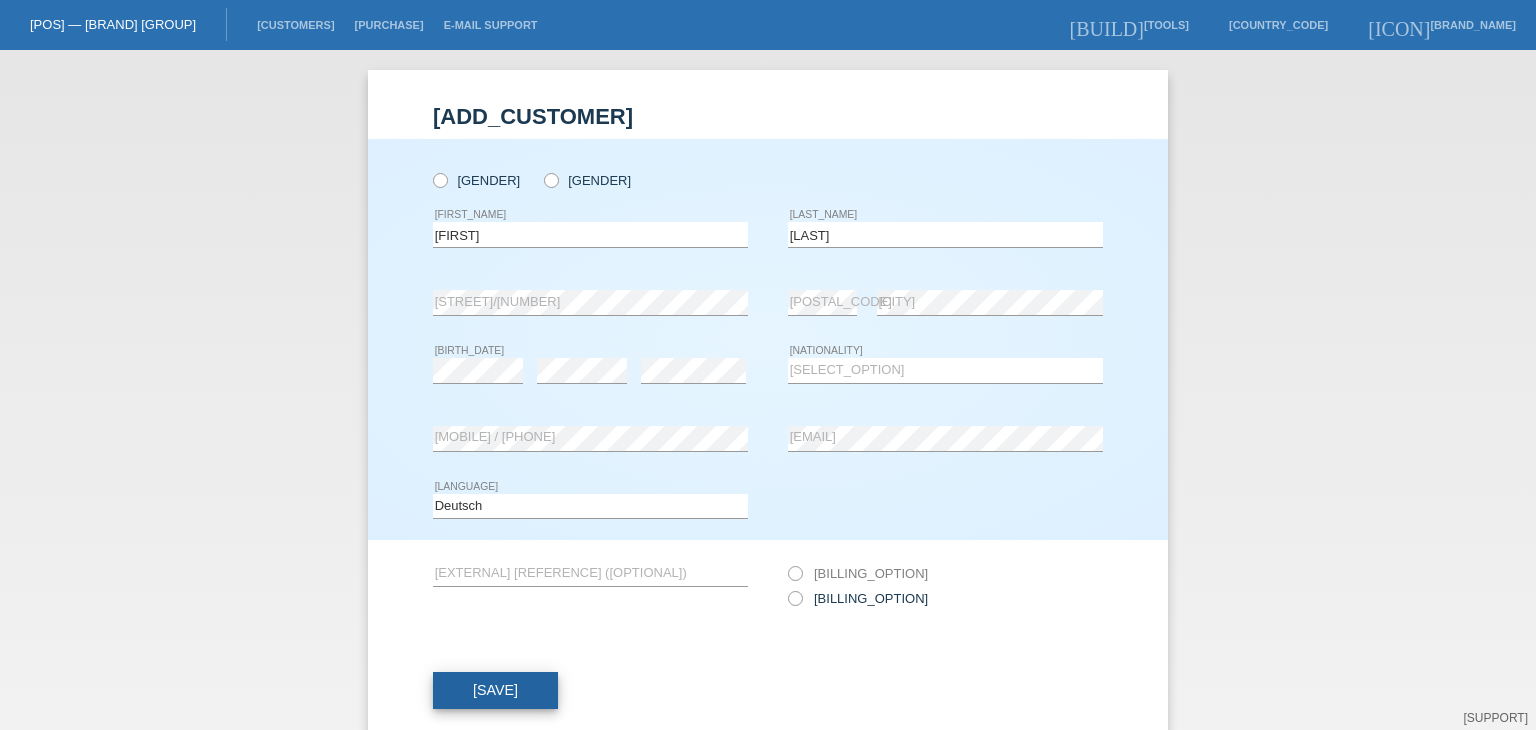 click on "Speichern" at bounding box center (495, 691) 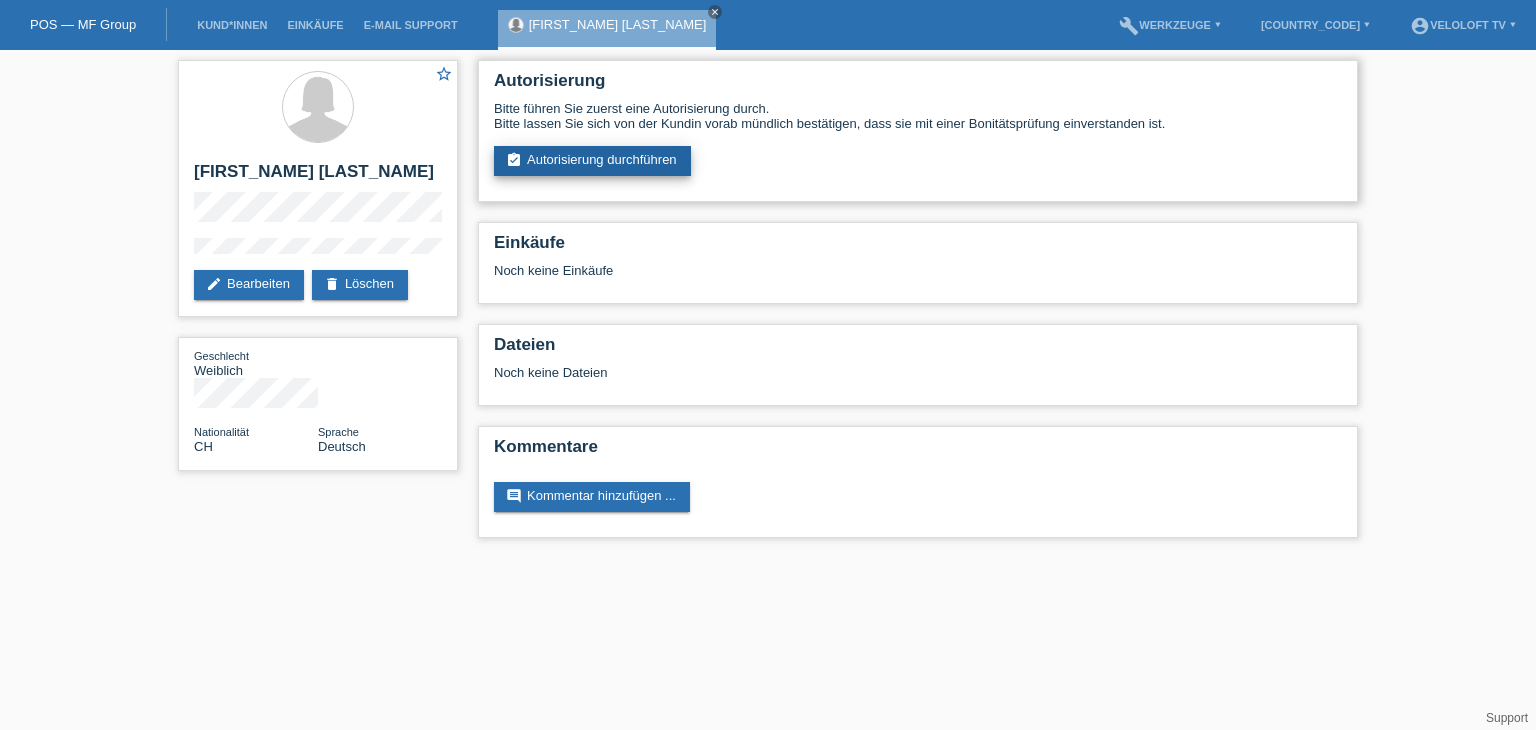 scroll, scrollTop: 0, scrollLeft: 0, axis: both 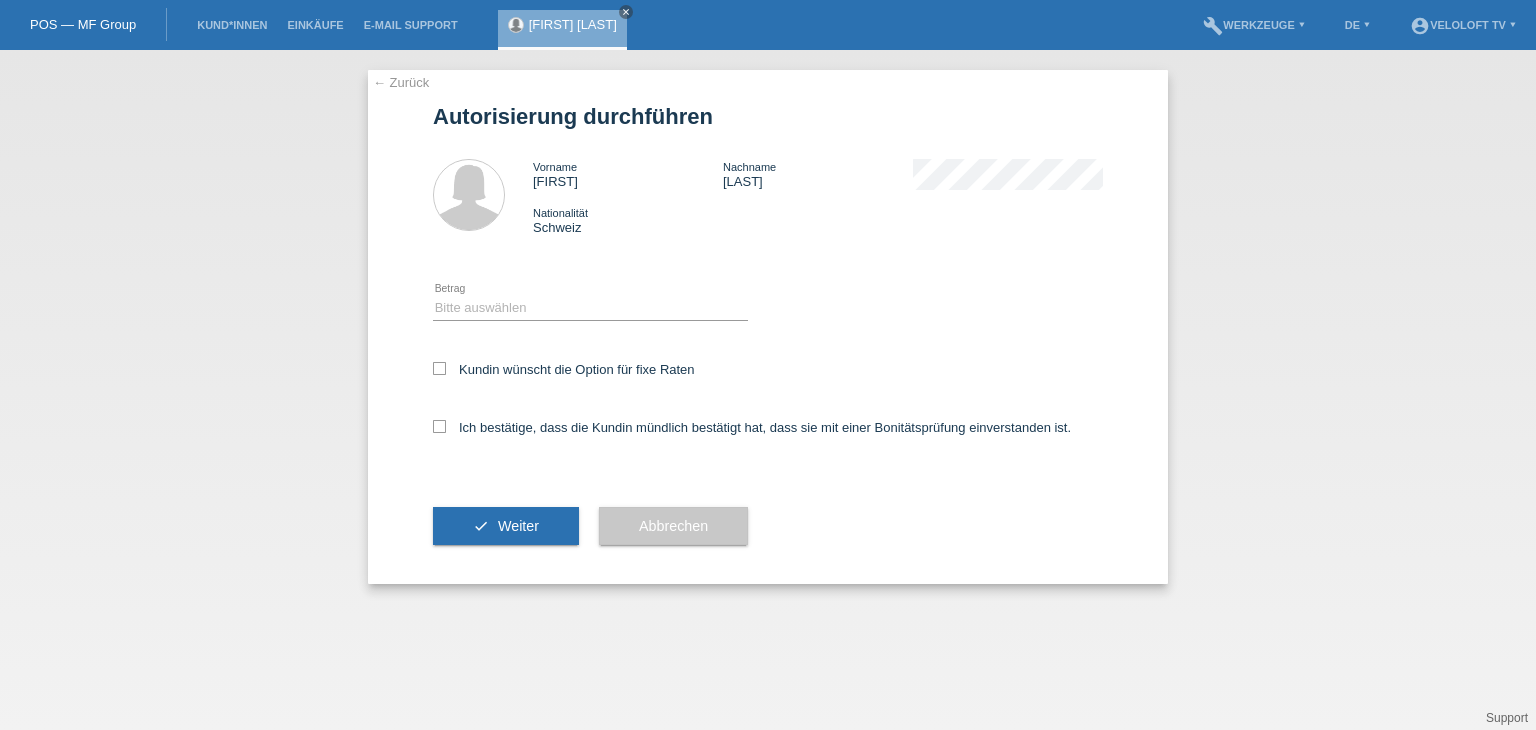 click on "Bitte auswählen
CHF 1.00 - CHF 499.00
CHF 500.00 - CHF 1'999.00
CHF 2'000.00 - CHF 15'000.00
error
Betrag" at bounding box center [590, 309] 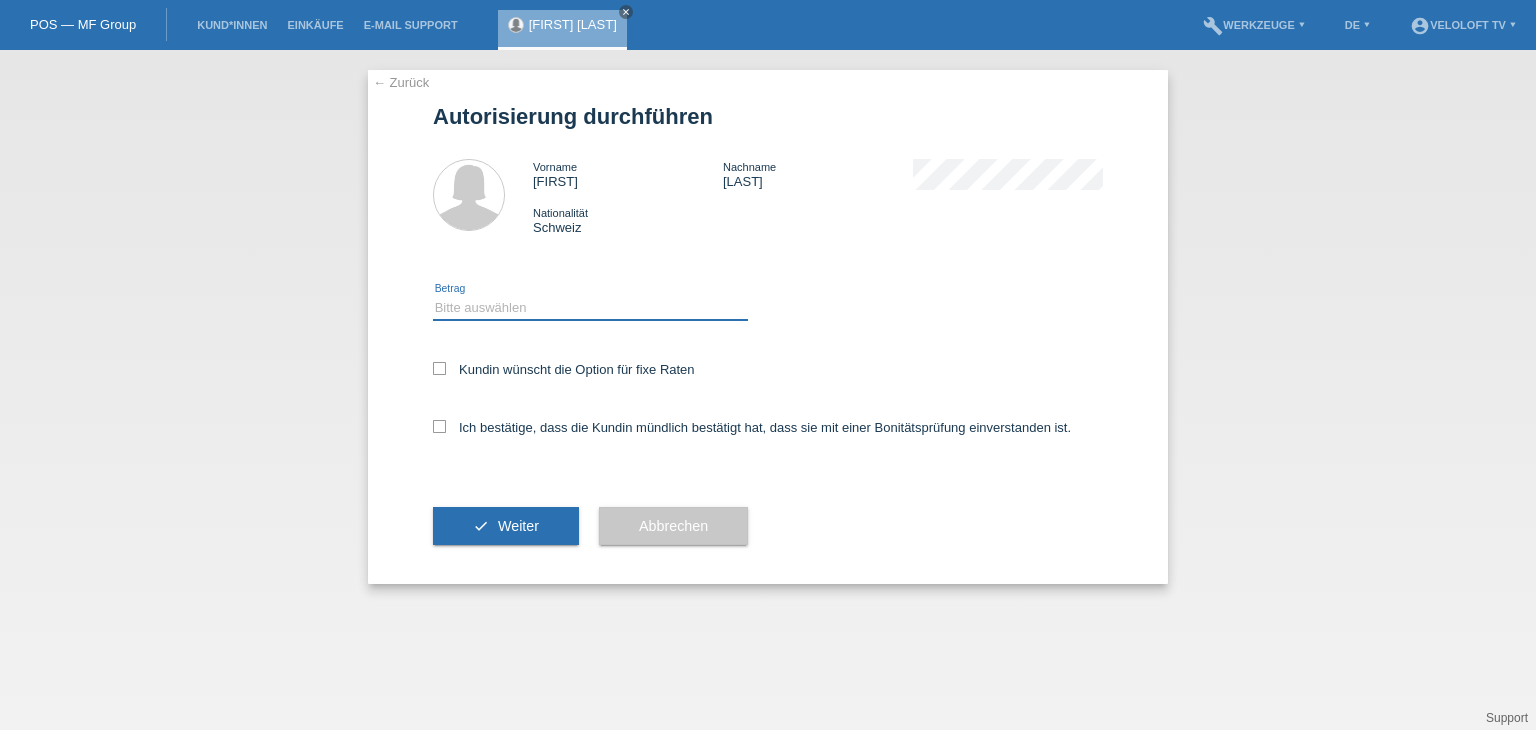 click on "Bitte auswählen
CHF 1.00 - CHF 499.00
CHF 500.00 - CHF 1'999.00
CHF 2'000.00 - CHF 15'000.00" at bounding box center (590, 308) 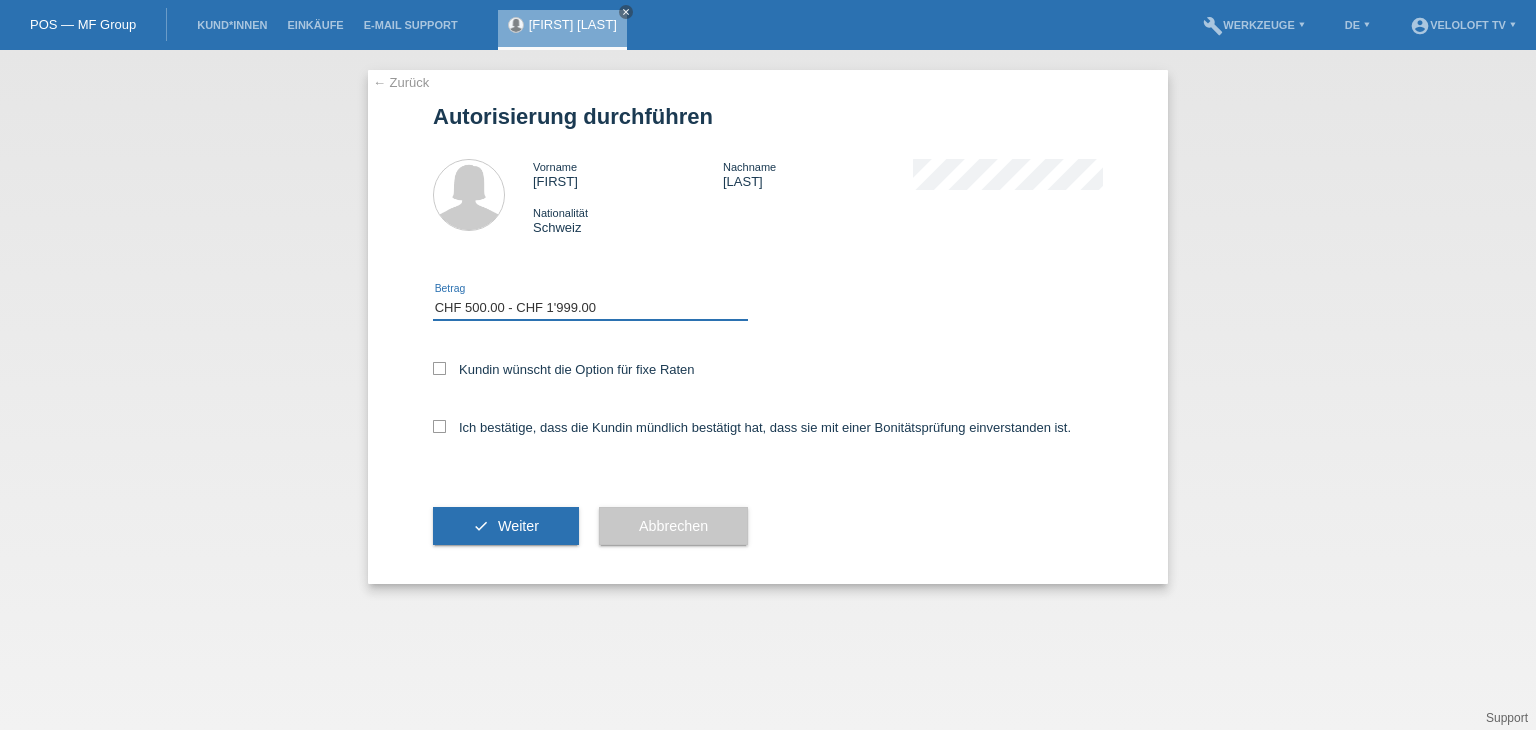 click on "Bitte auswählen
CHF 1.00 - CHF 499.00
CHF 500.00 - CHF 1'999.00
CHF 2'000.00 - CHF 15'000.00" at bounding box center (590, 308) 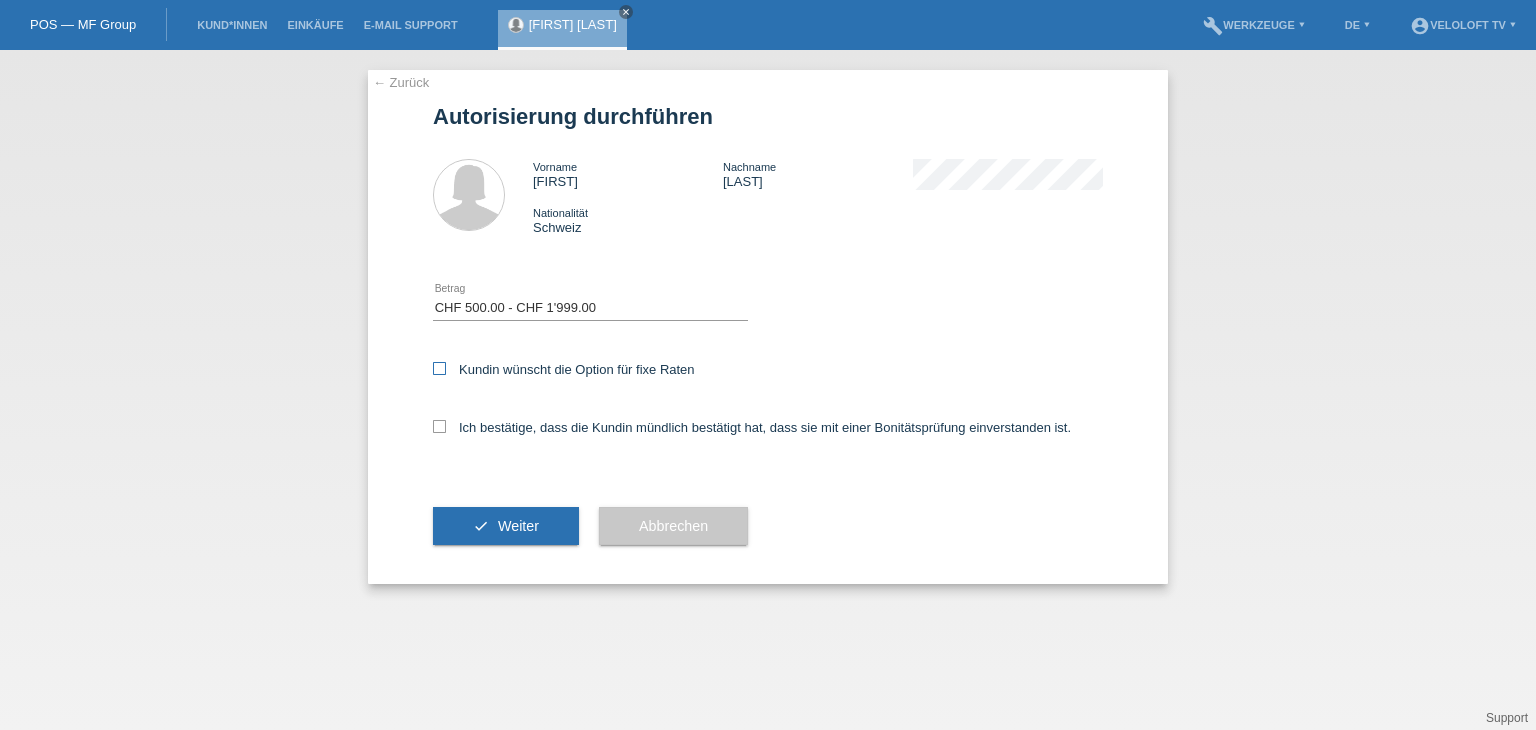 click on "Kundin wünscht die Option für fixe Raten" at bounding box center (564, 369) 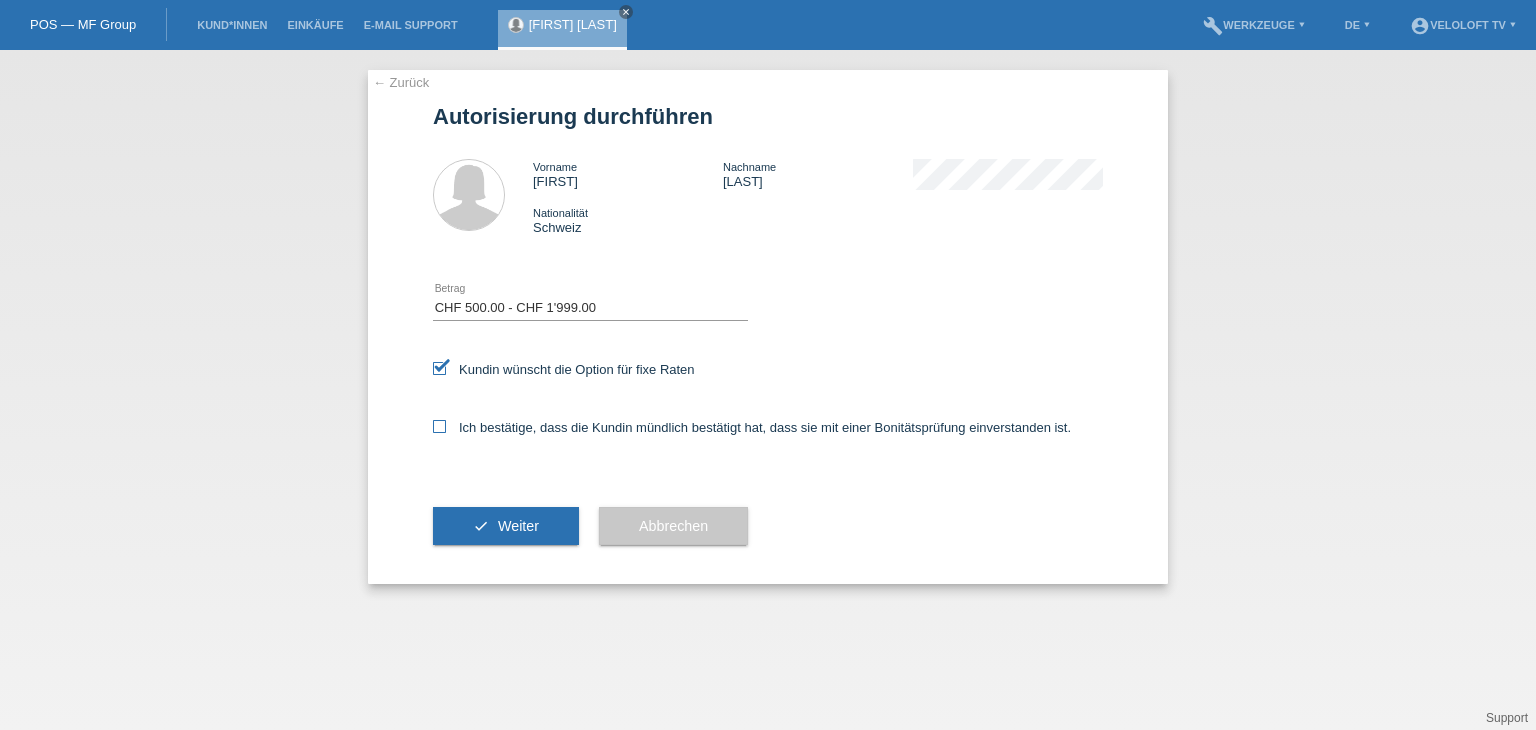 click on "Ich bestätige, dass die Kundin mündlich bestätigt hat, dass sie mit einer Bonitätsprüfung einverstanden ist." at bounding box center (564, 369) 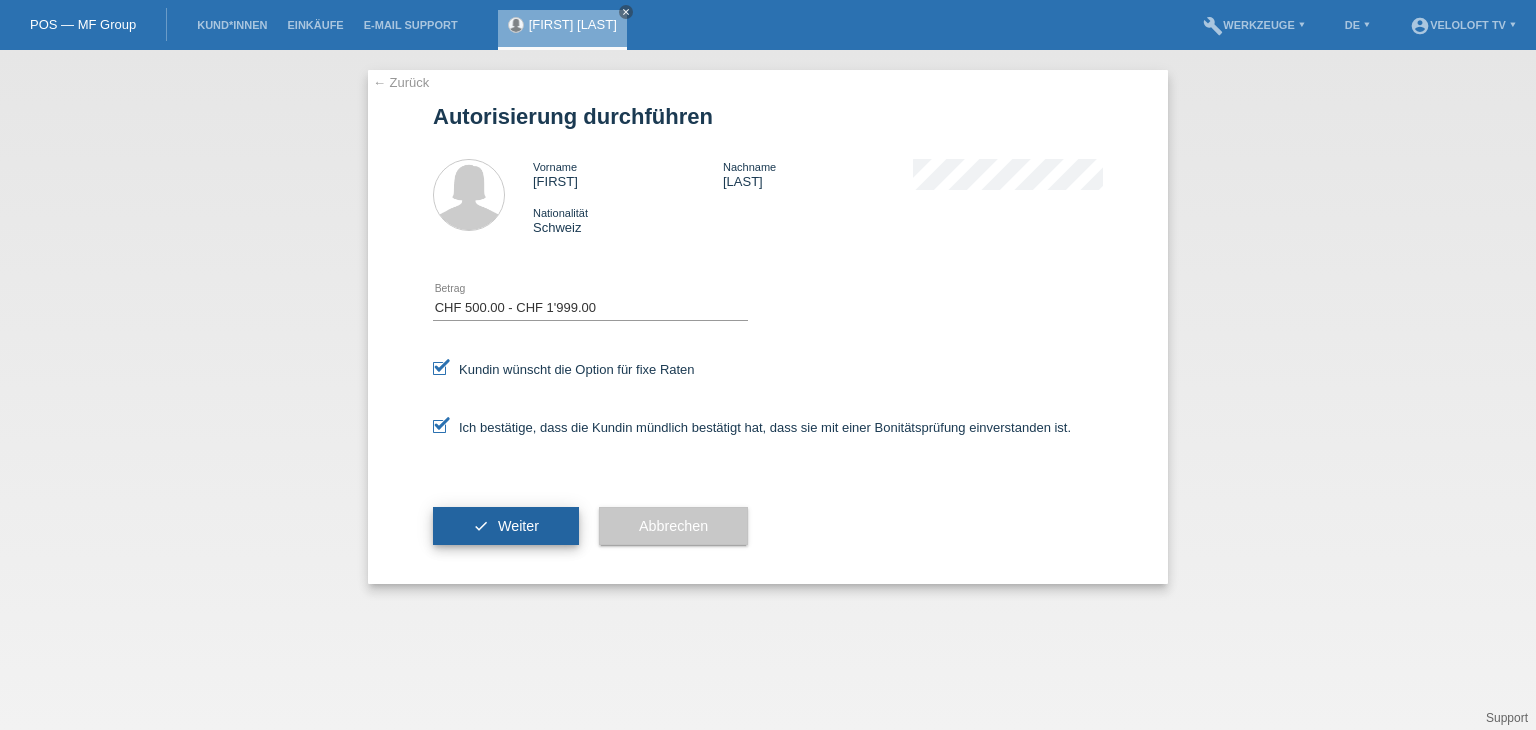 click on "check   Weiter" at bounding box center (506, 526) 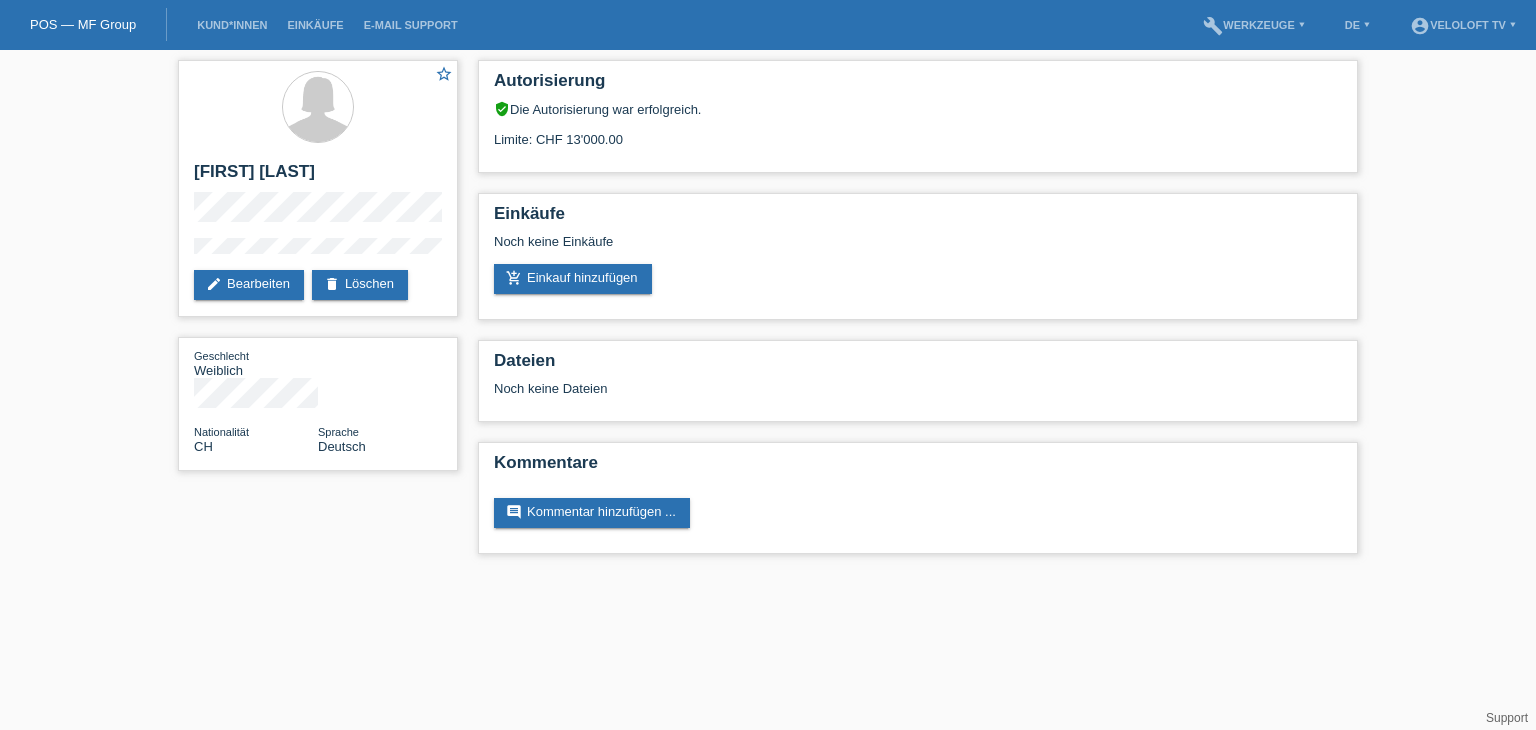 scroll, scrollTop: 0, scrollLeft: 0, axis: both 